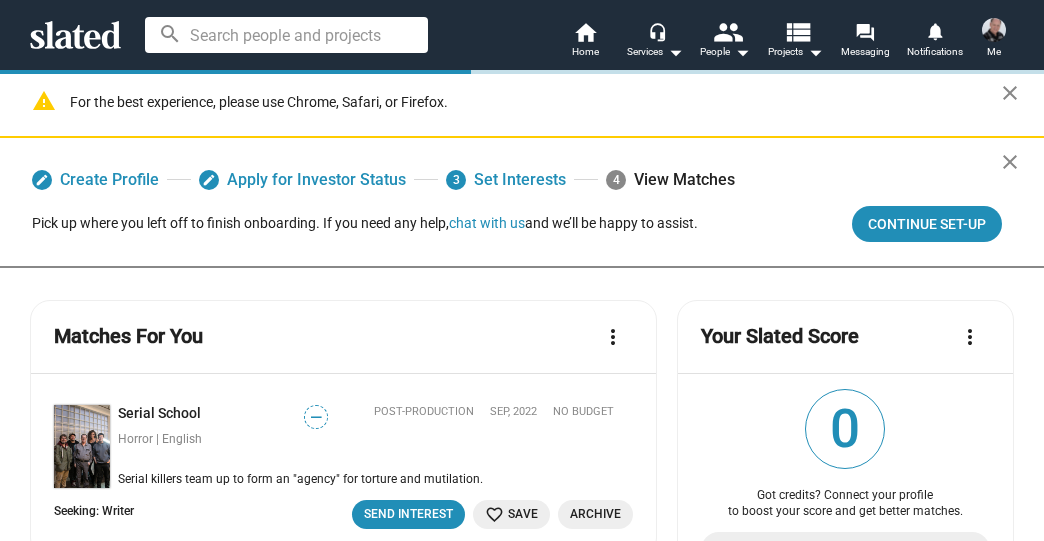 scroll, scrollTop: 0, scrollLeft: 0, axis: both 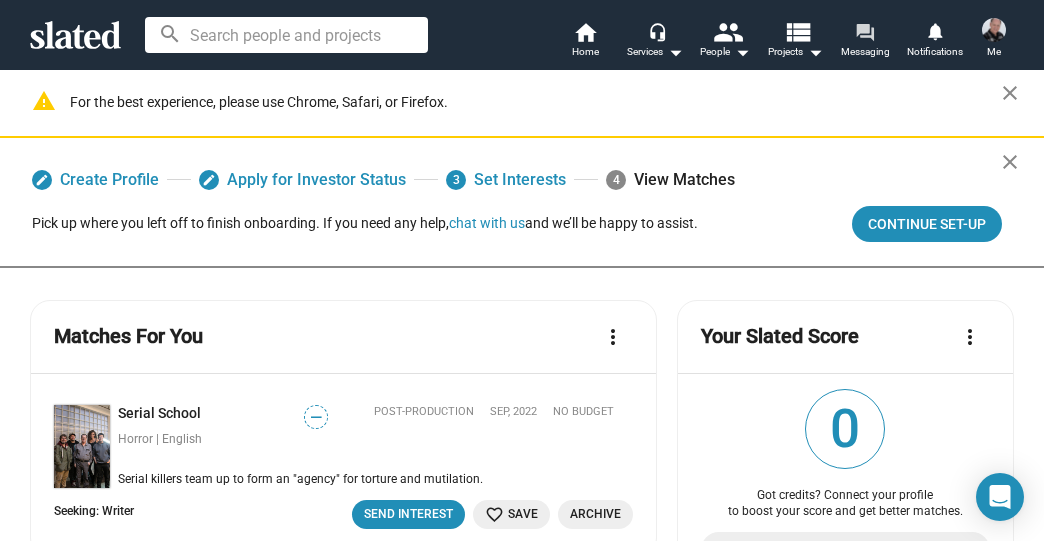 click on "forum" at bounding box center [864, 31] 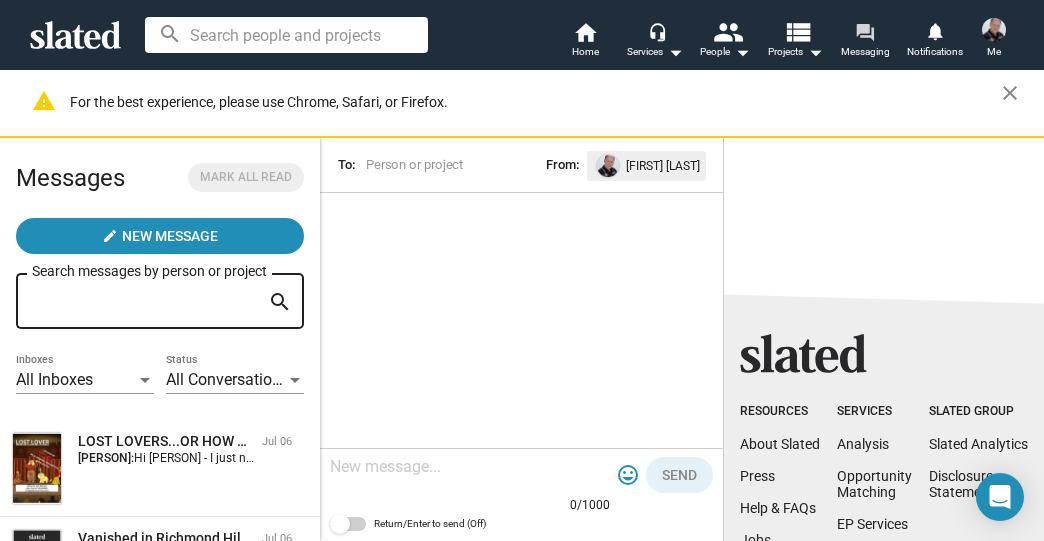 scroll, scrollTop: 80, scrollLeft: 0, axis: vertical 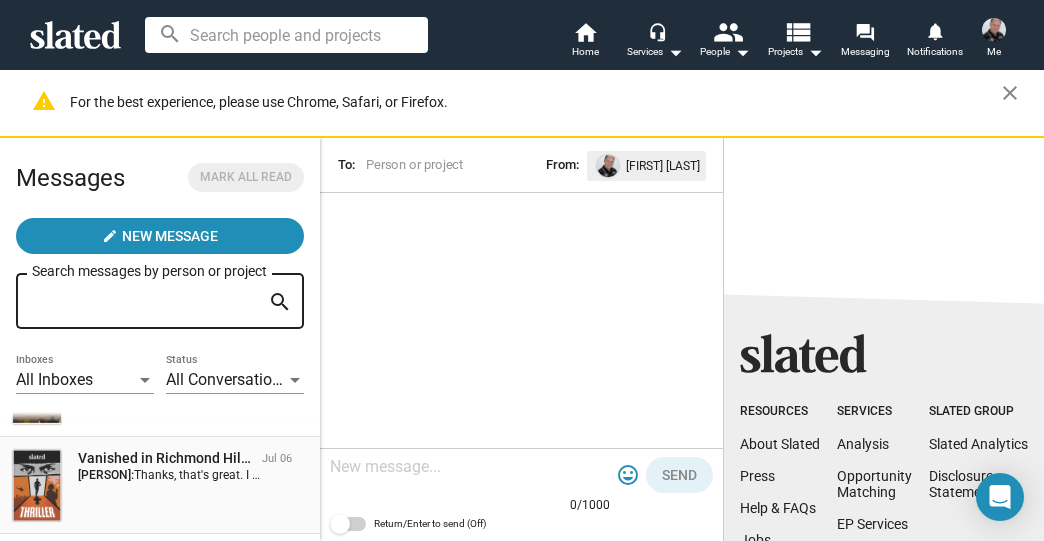 click on "Vanished in Richmond Hill: The Deniese Hiraman Story" at bounding box center (166, 361) 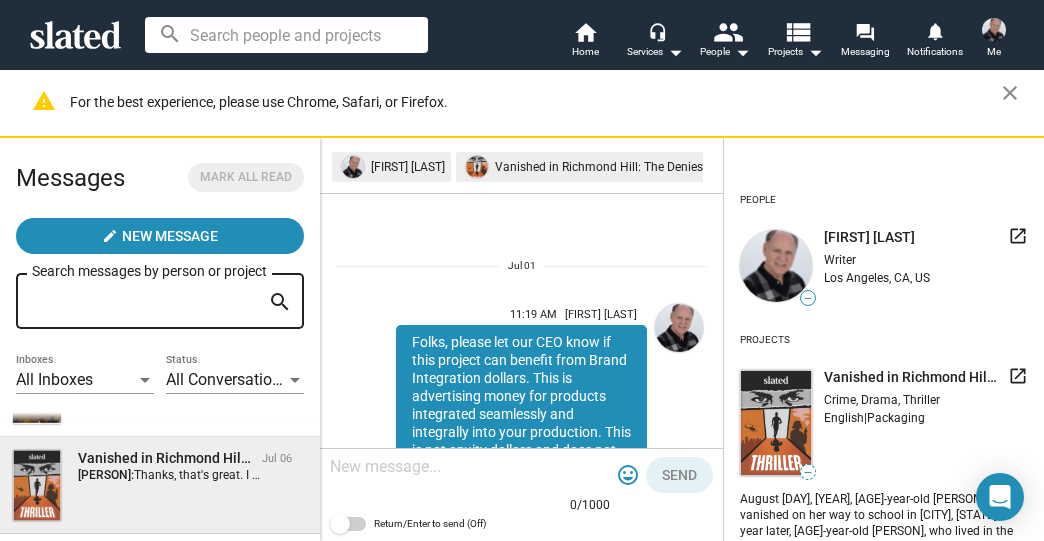scroll, scrollTop: 828, scrollLeft: 0, axis: vertical 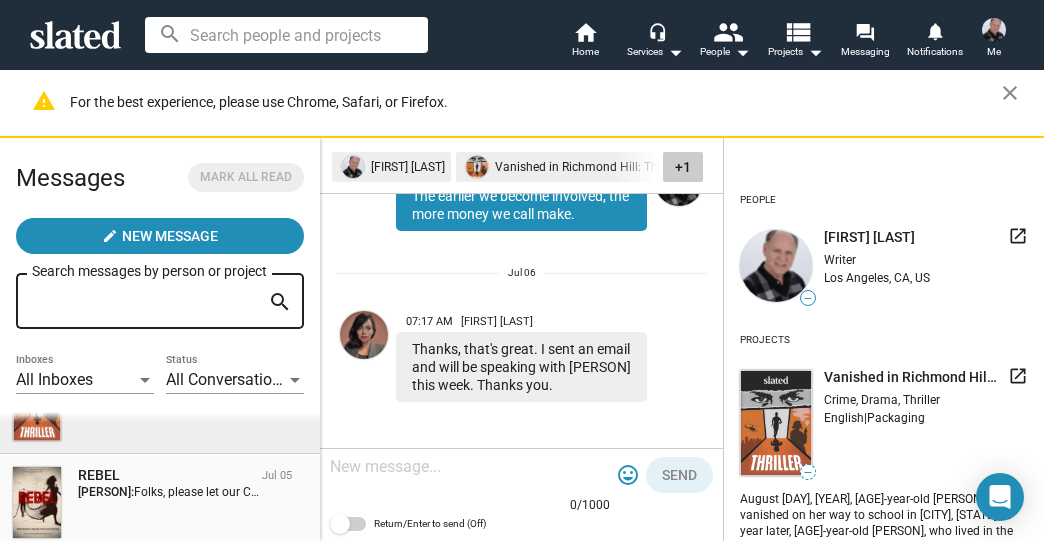 click on "Folks, please let our CEO know if this project can benefit from Brand Integration dollars. This is advertising money for products integrated seamlessly and integrally into your production. This is not equity dollars and does not have to be repaid.
Our CEO’s e-mail is:
[EMAIL]
Please be sure to use the hyphen between brand and in.
[PERSON] - [PHONE]" at bounding box center [558, 298] 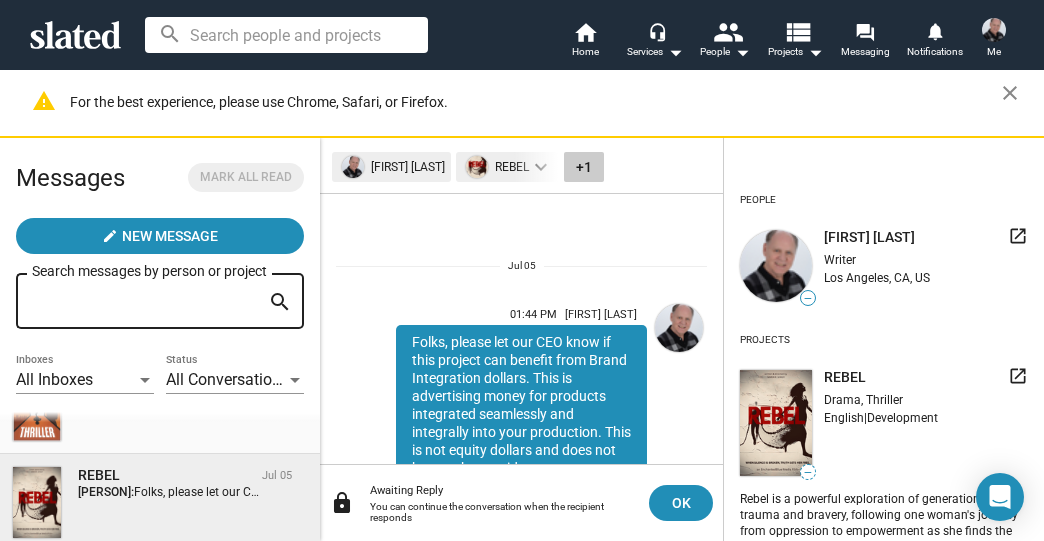 scroll, scrollTop: 252, scrollLeft: 0, axis: vertical 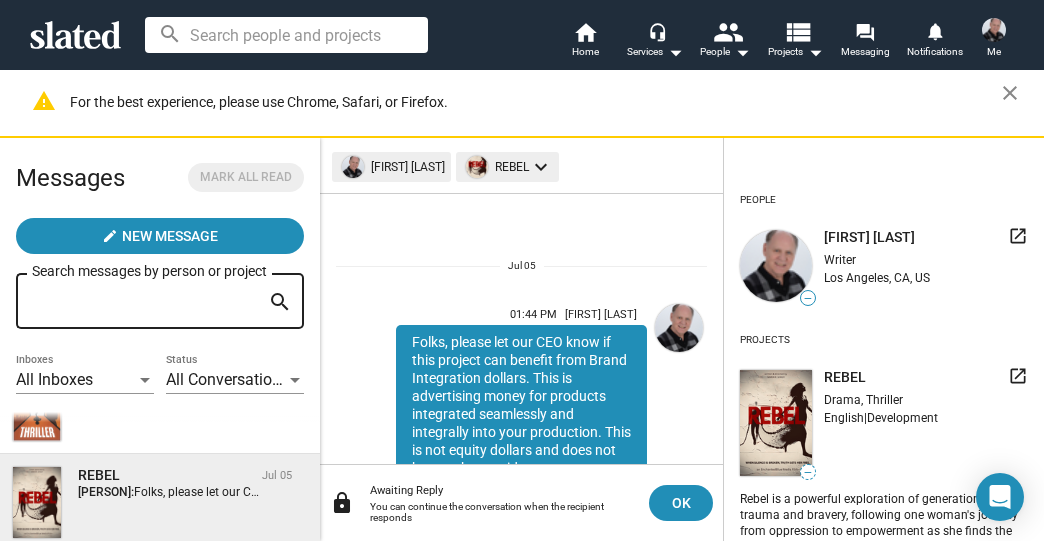 drag, startPoint x: 542, startPoint y: 372, endPoint x: 396, endPoint y: 332, distance: 151.38031 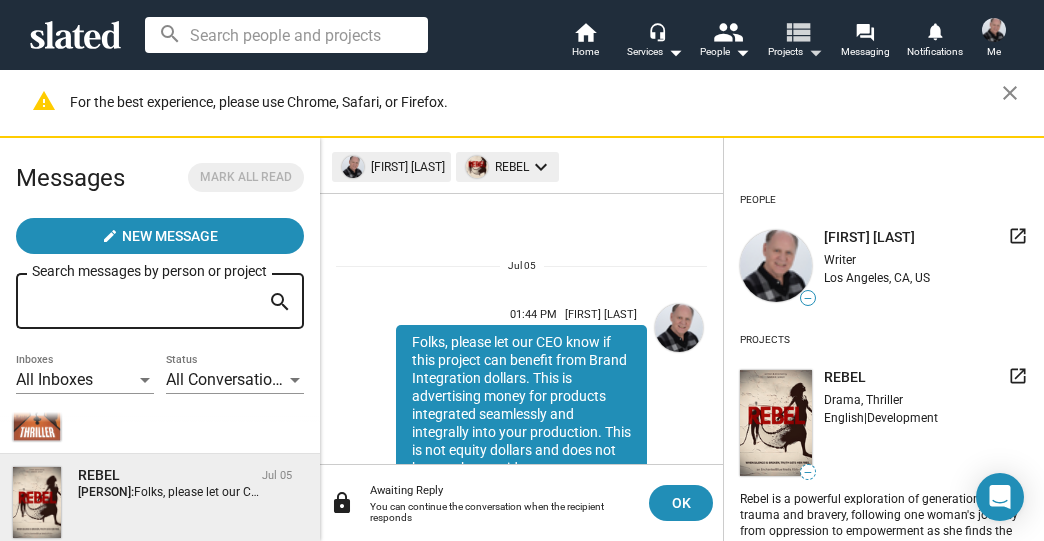 click on "view_list" at bounding box center [797, 31] 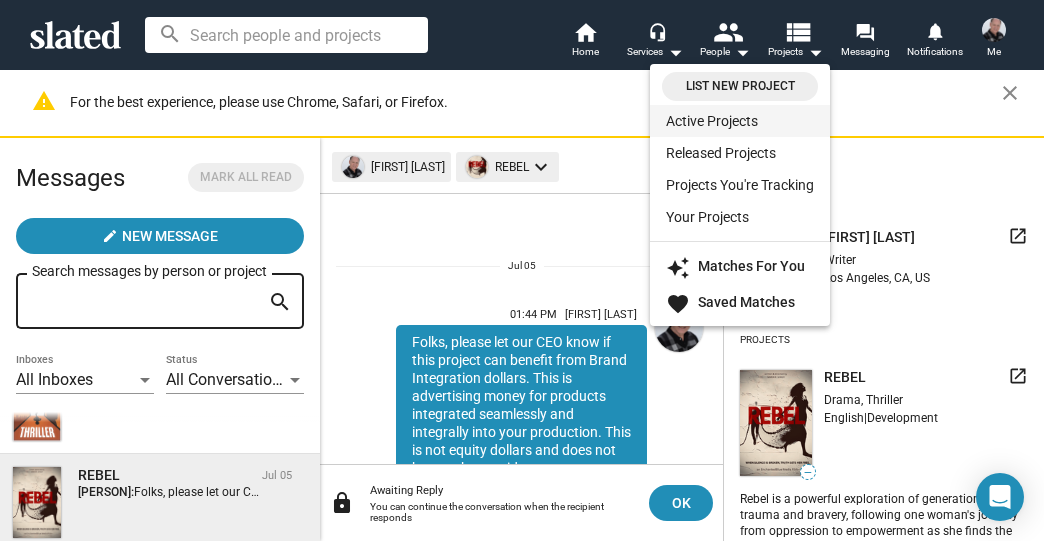 click on "Active Projects" at bounding box center [740, 121] 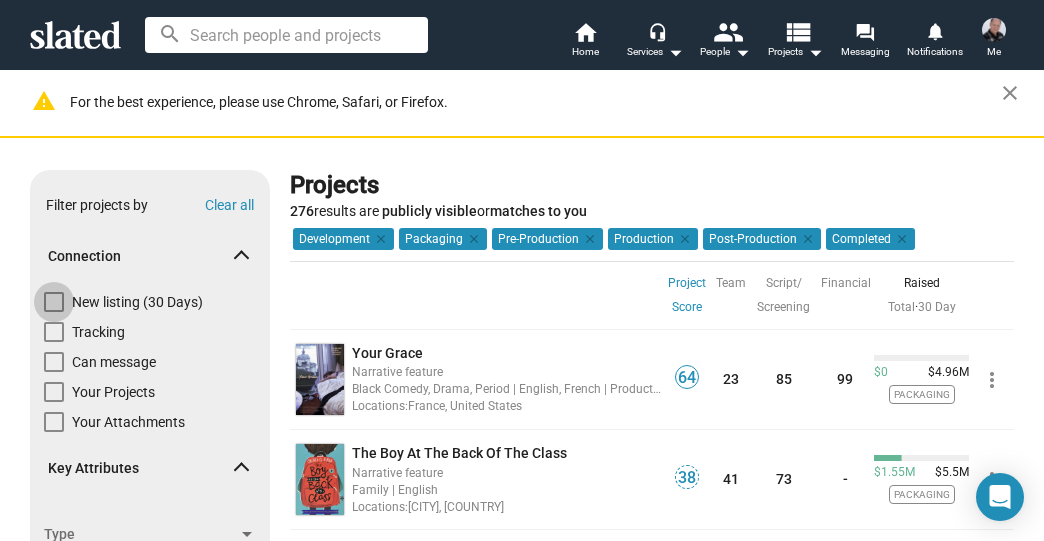 click at bounding box center (54, 302) 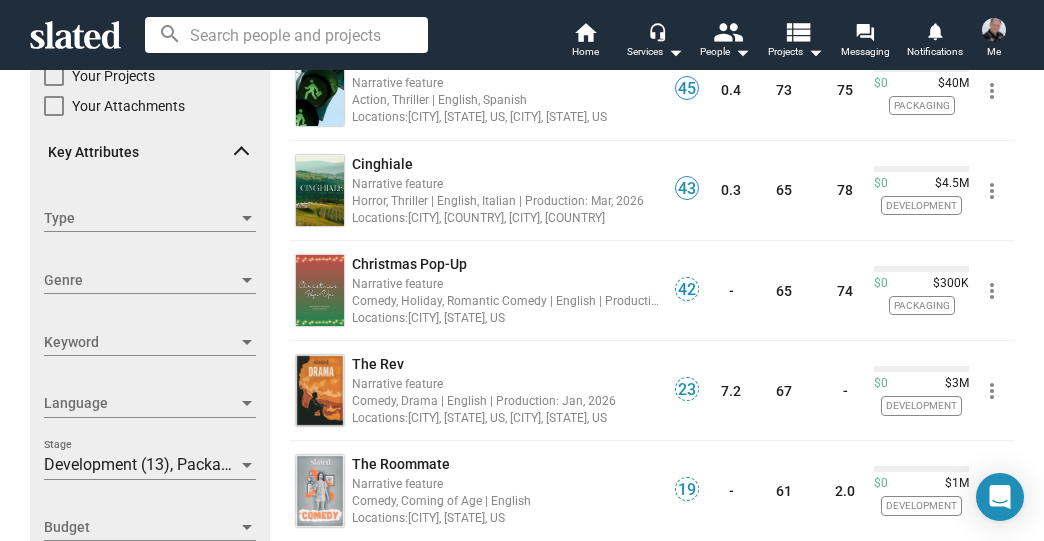 scroll, scrollTop: 320, scrollLeft: 0, axis: vertical 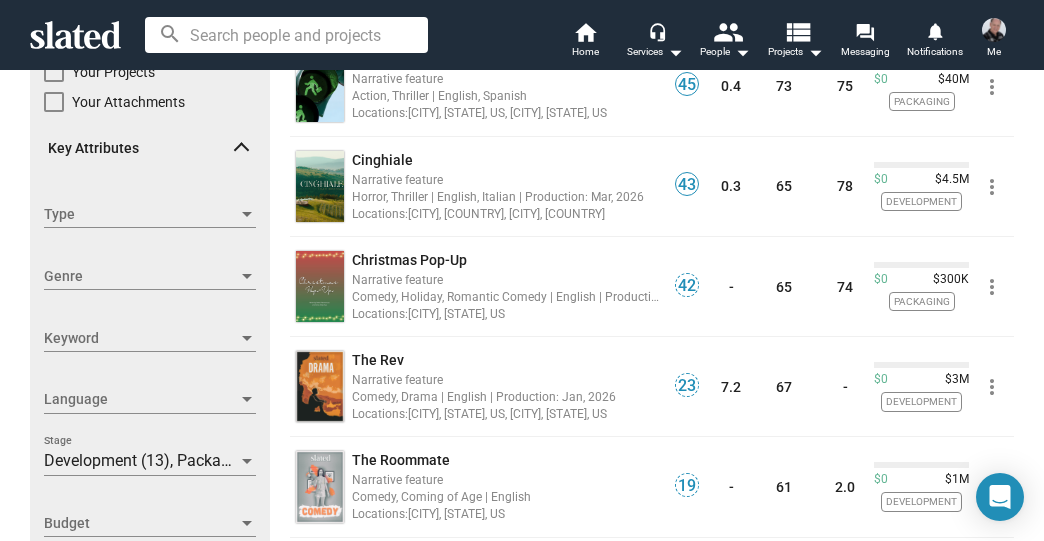 click on "Development (13), Packaging (12), Pre-Production (1), Production (1), Post-Production (1) Stage" at bounding box center (150, 461) 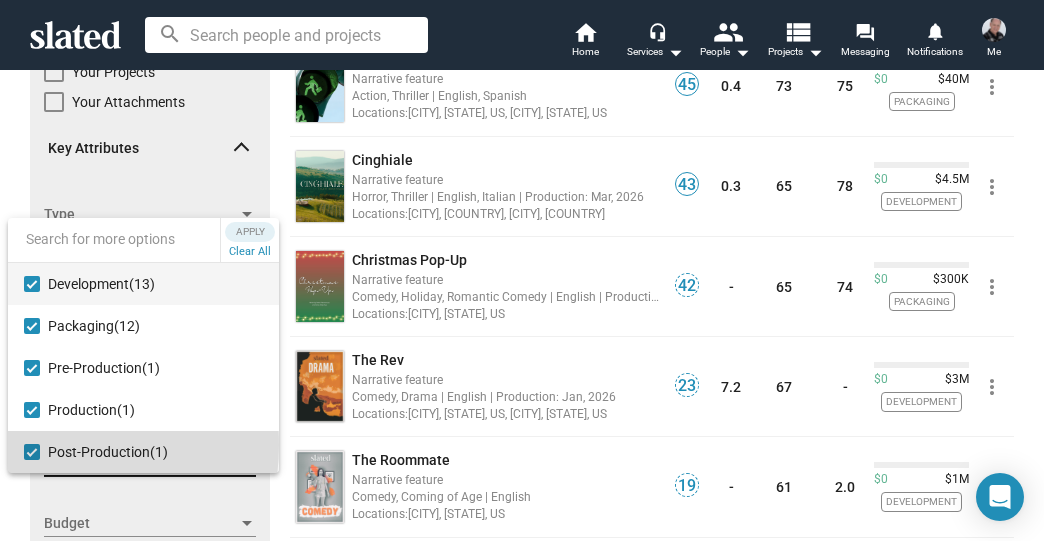 click at bounding box center (32, 452) 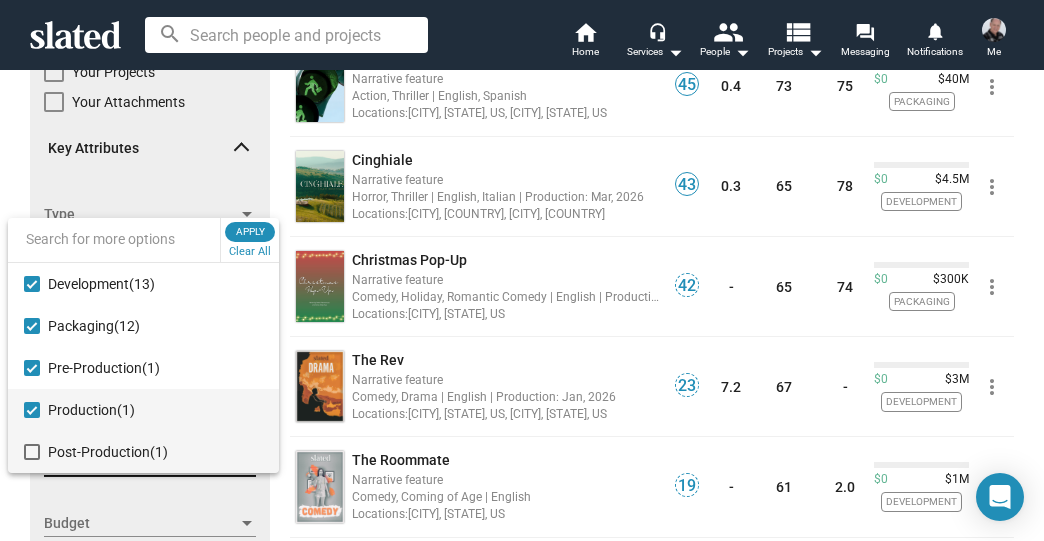 click at bounding box center [32, 410] 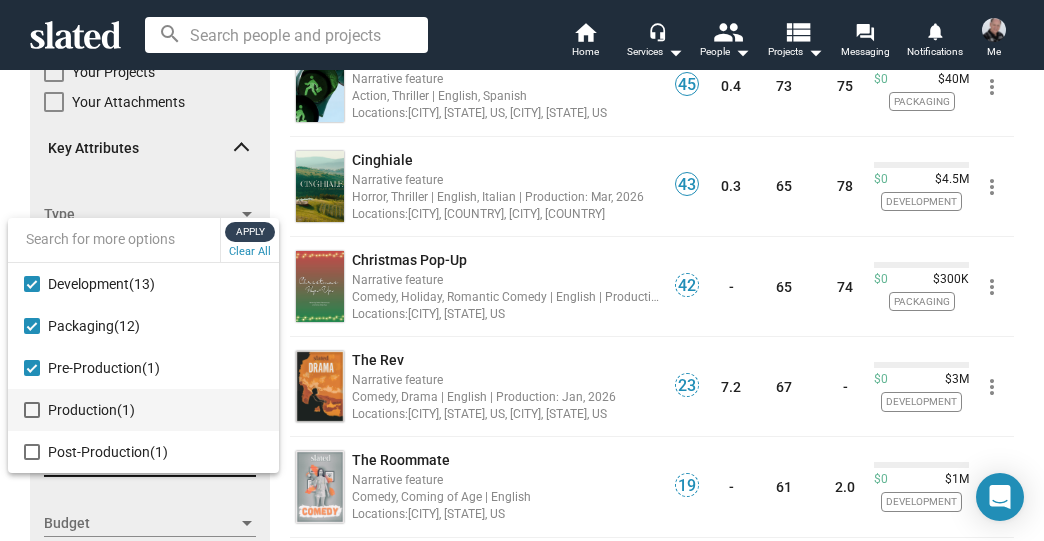 click on "Apply" at bounding box center [250, 232] 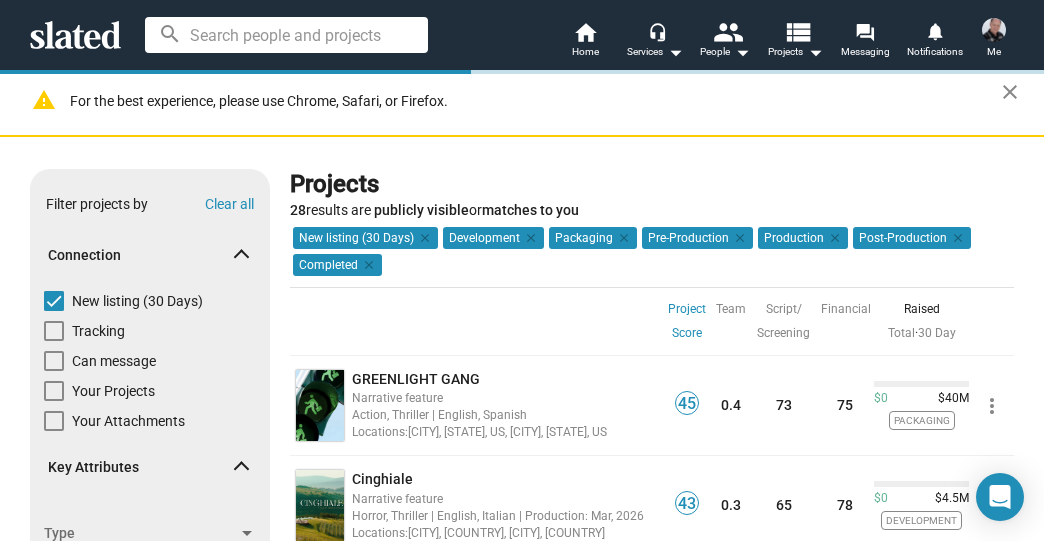 scroll, scrollTop: 0, scrollLeft: 0, axis: both 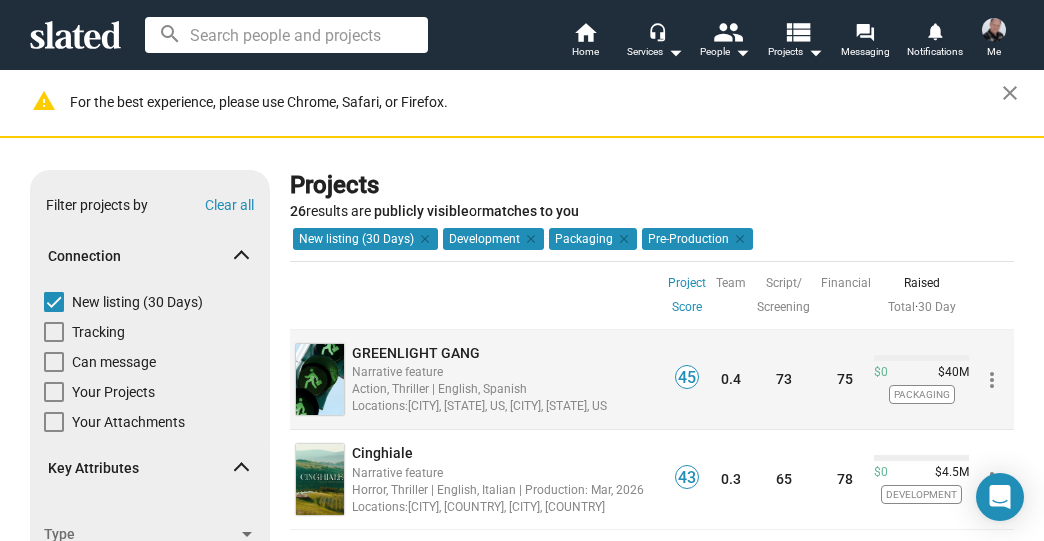 click on "GREENLIGHT GANG" at bounding box center [416, 353] 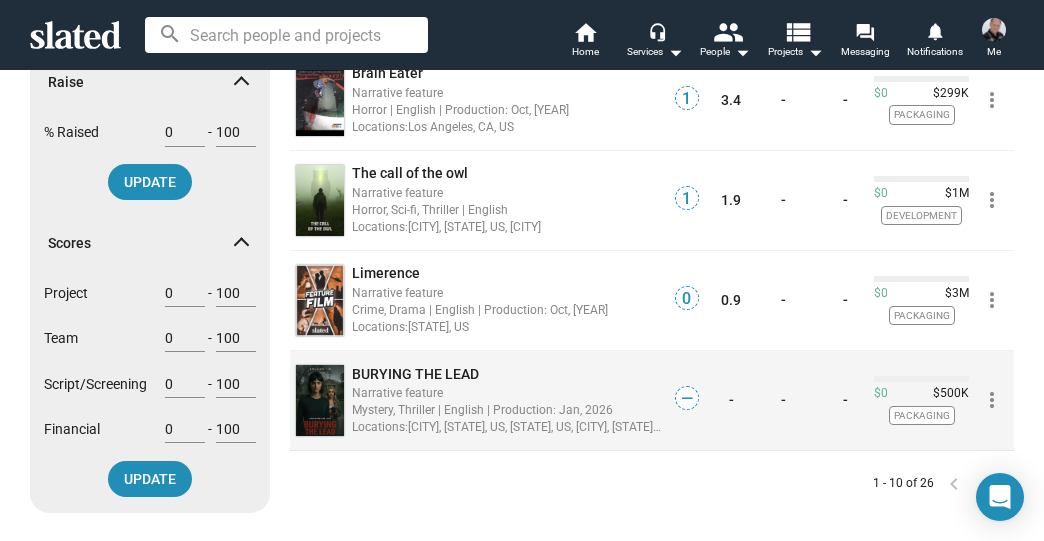 scroll, scrollTop: 960, scrollLeft: 0, axis: vertical 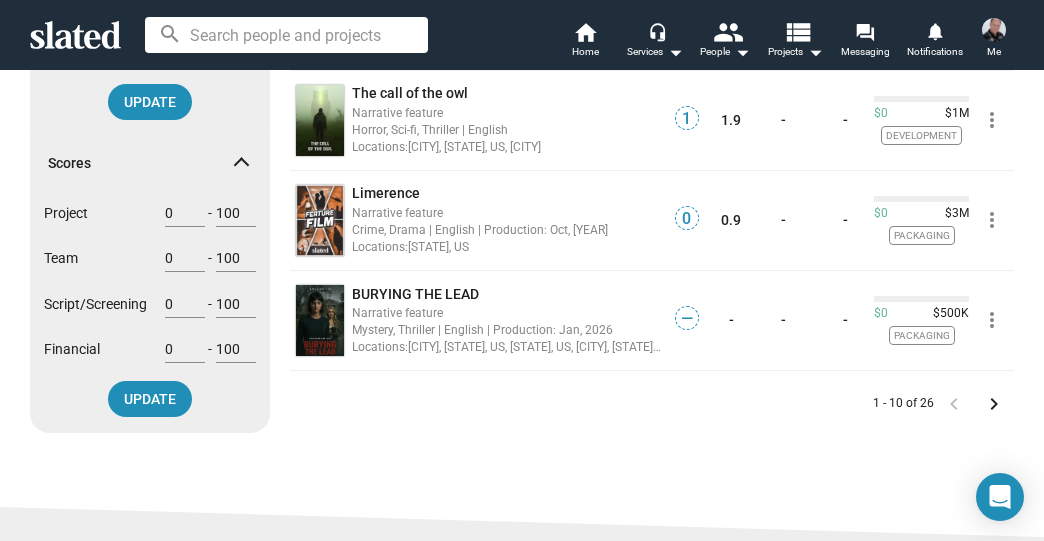 click on "keyboard_arrow_right" at bounding box center (994, 404) 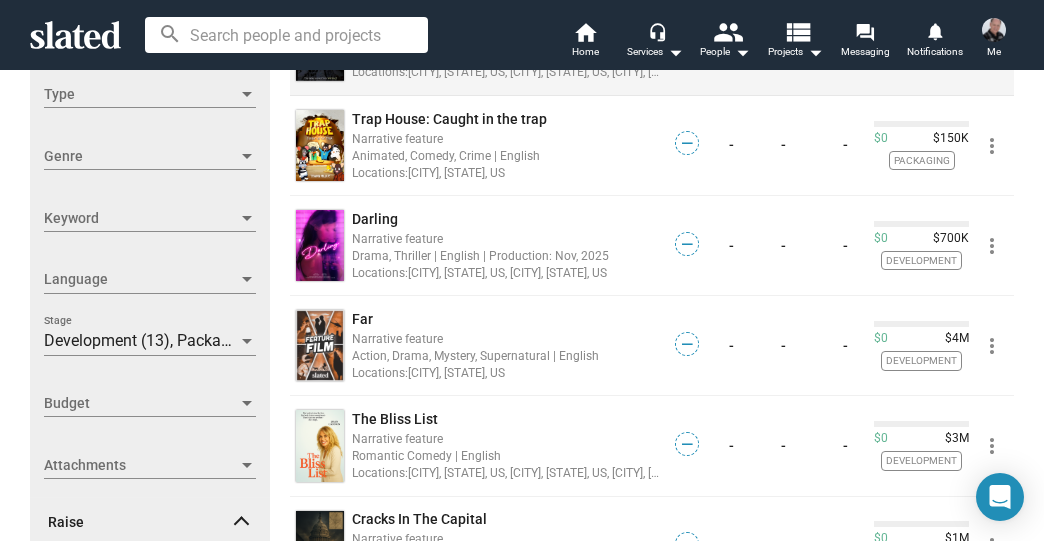 scroll, scrollTop: 480, scrollLeft: 0, axis: vertical 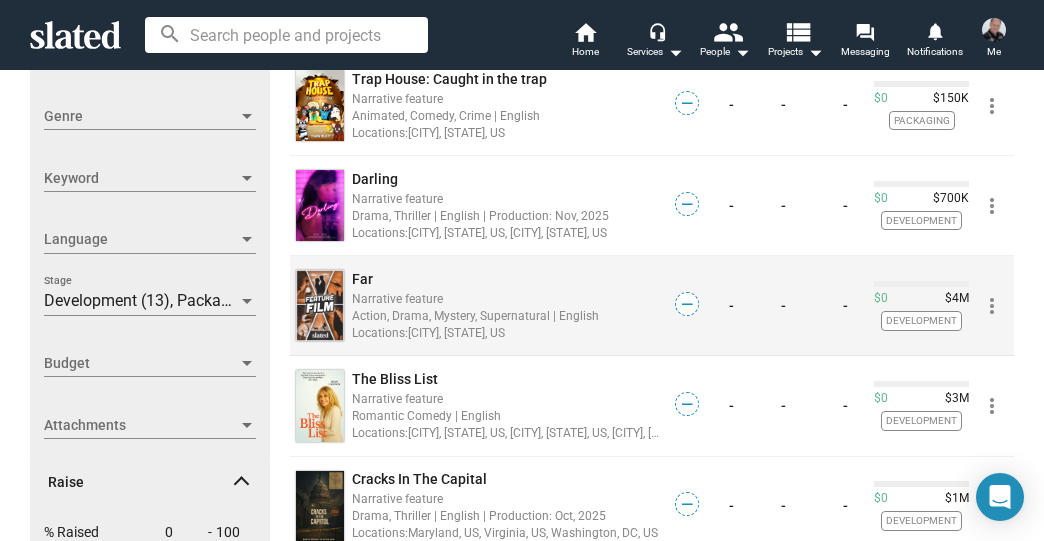 click on "Far" at bounding box center [362, 279] 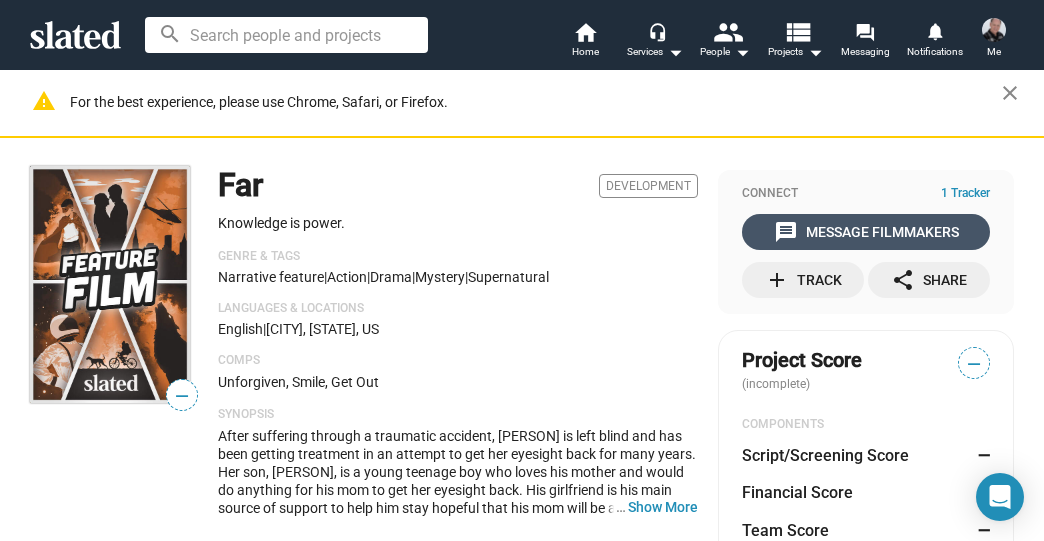 click on "message  Message Filmmakers" at bounding box center [866, 232] 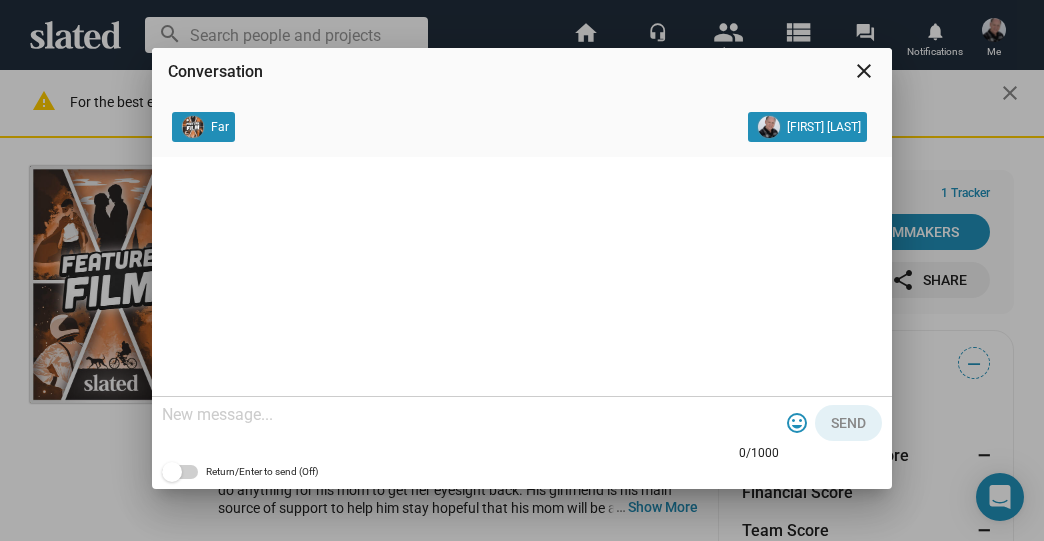 click at bounding box center [470, 415] 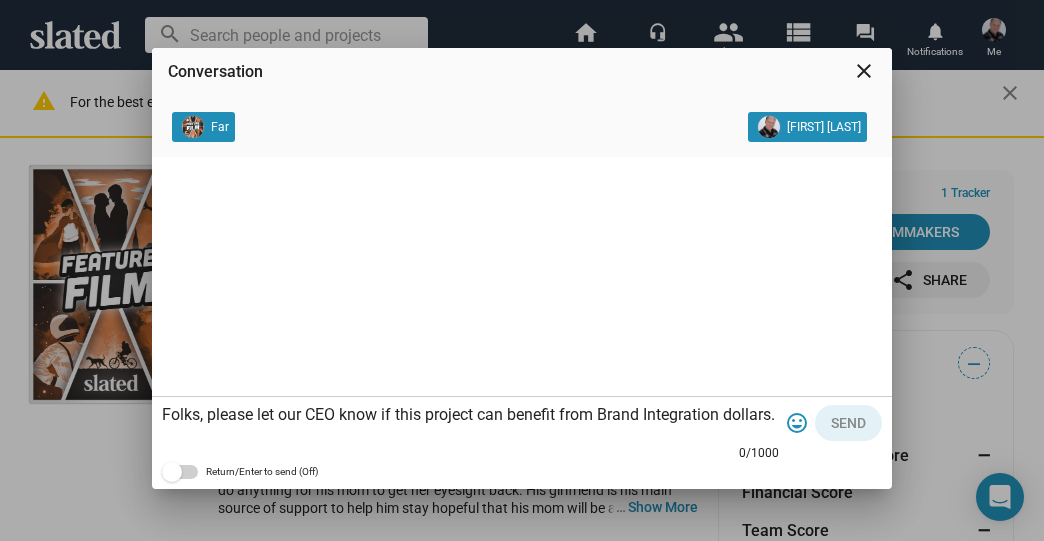 scroll, scrollTop: 60, scrollLeft: 0, axis: vertical 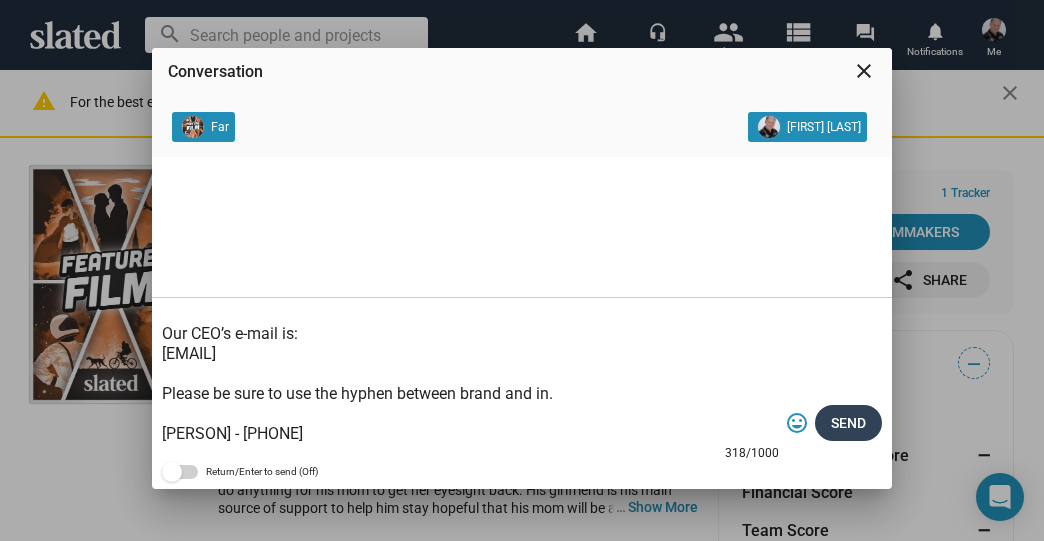 type on "Folks, please let our CEO know if this project can benefit from Brand Integration dollars. This is advertising money for products integrated seamlessly and integrally into your production. This is not equity dollars and does not have to be repaid.
Our CEO’s e-mail is:
[EMAIL]
Please be sure to use the hyphen between brand and in.
[PERSON] - [PHONE]" 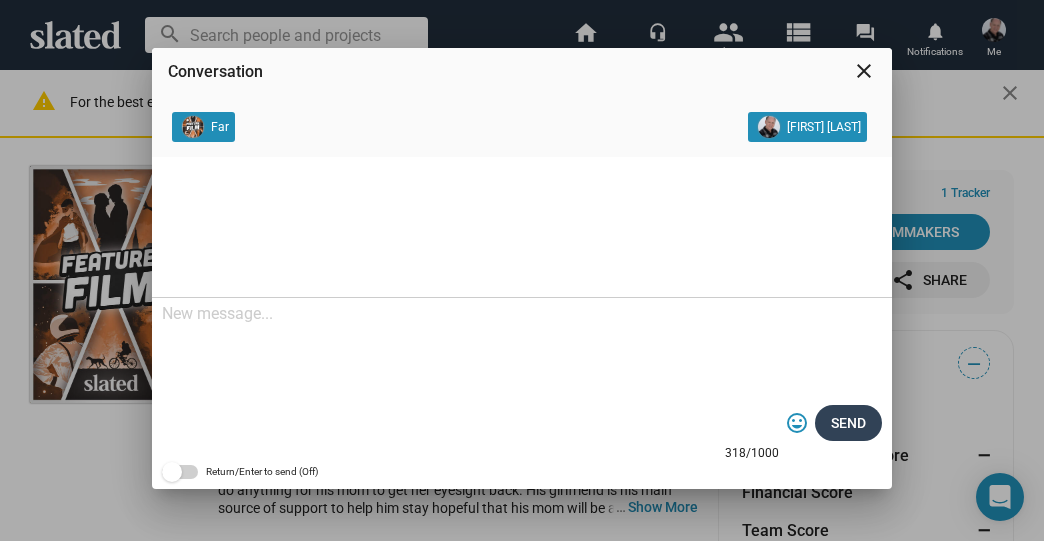 scroll, scrollTop: 0, scrollLeft: 0, axis: both 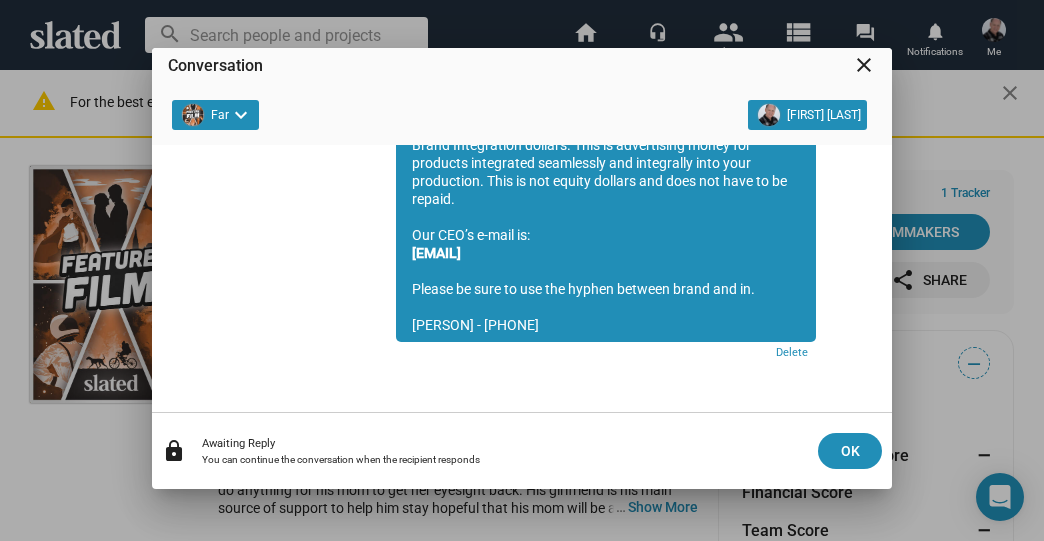 click on "close" at bounding box center (864, 65) 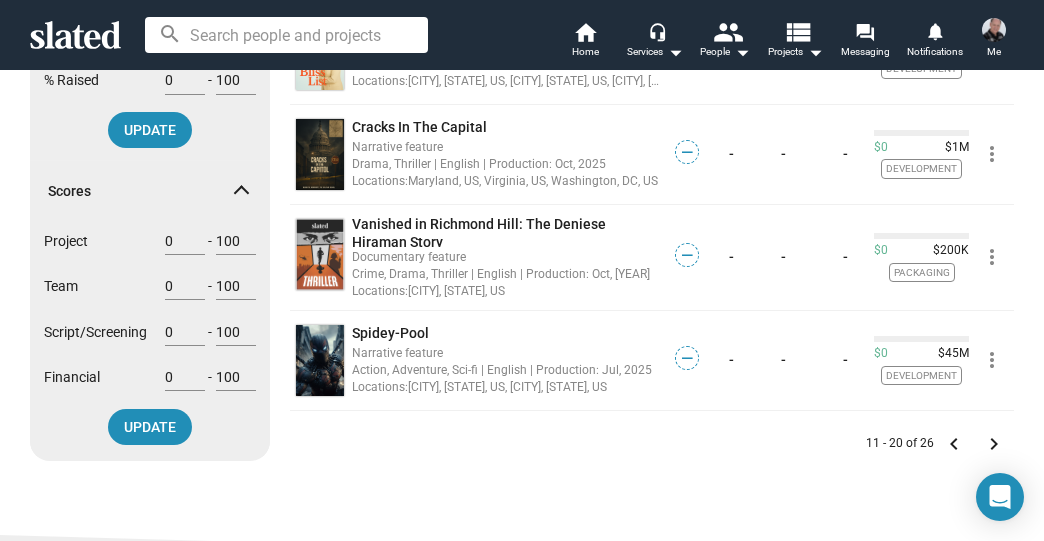 scroll, scrollTop: 960, scrollLeft: 0, axis: vertical 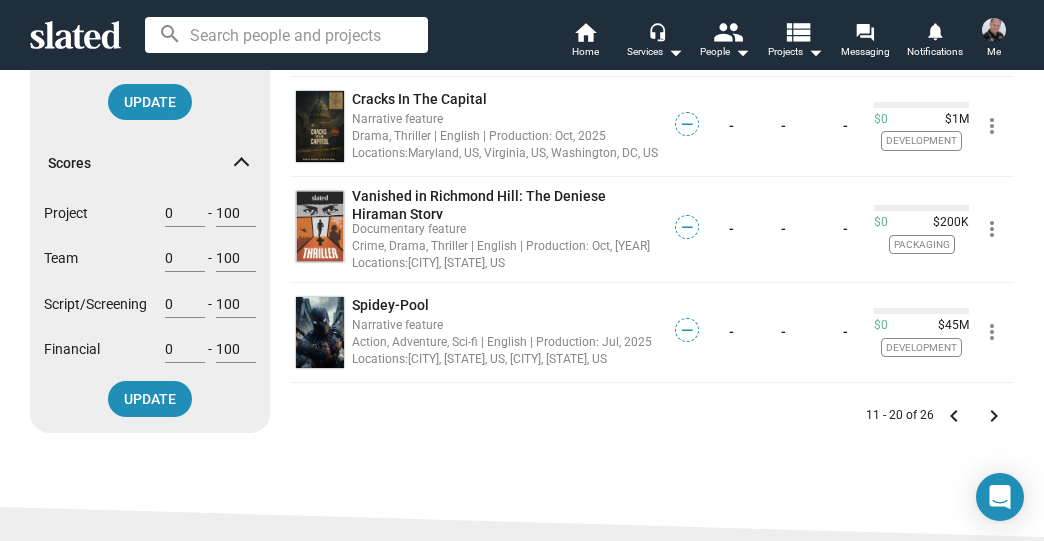 click on "keyboard_arrow_right" at bounding box center (994, 416) 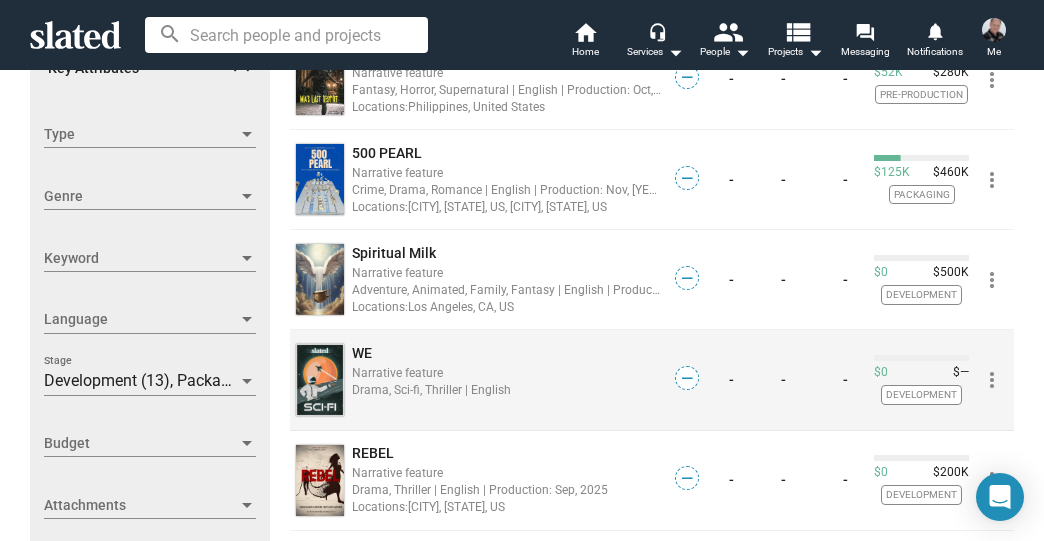 scroll, scrollTop: 480, scrollLeft: 0, axis: vertical 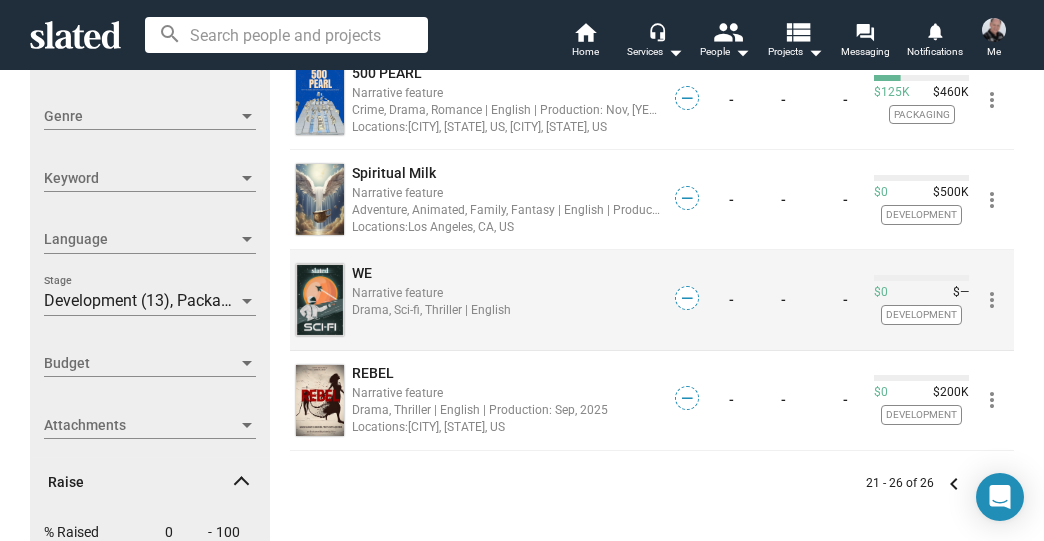 click on "WE" at bounding box center [362, 273] 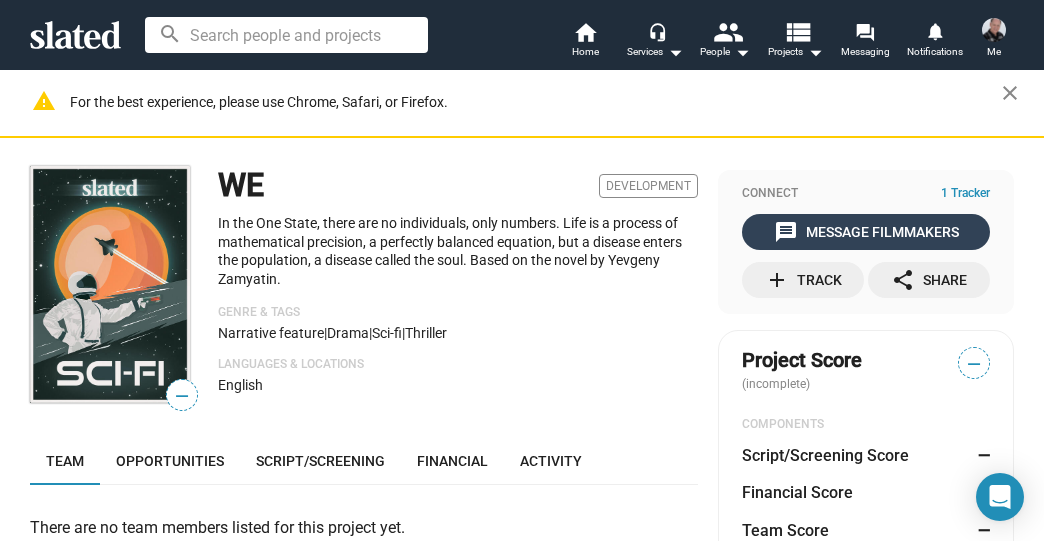 click on "message  Message Filmmakers" at bounding box center (866, 232) 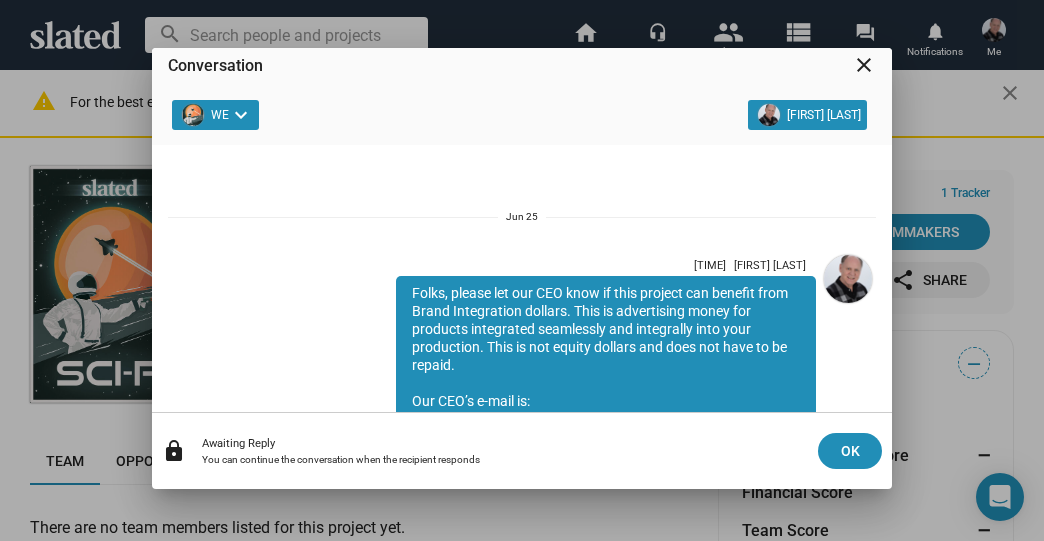 scroll, scrollTop: 166, scrollLeft: 0, axis: vertical 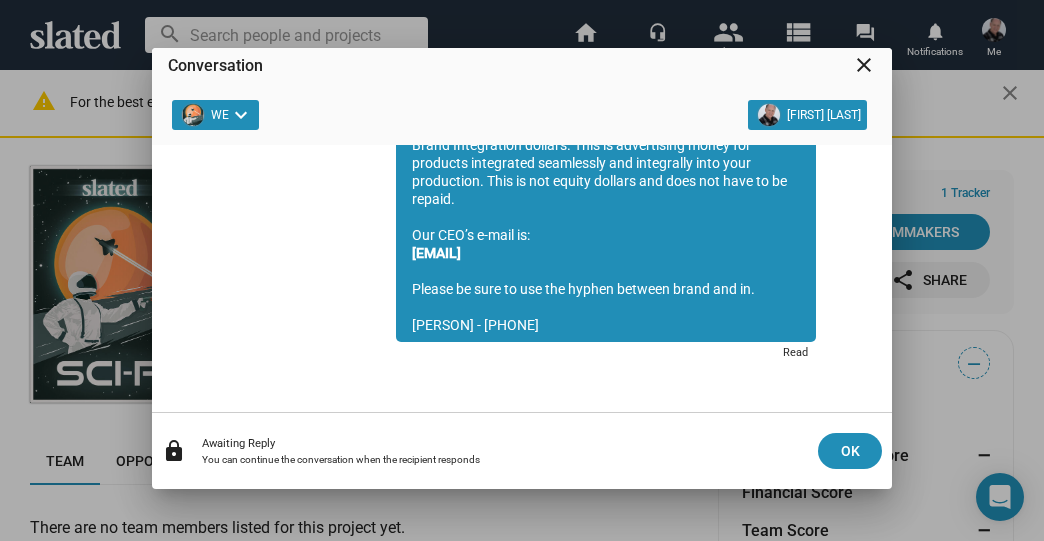 click on "close" at bounding box center [864, 65] 